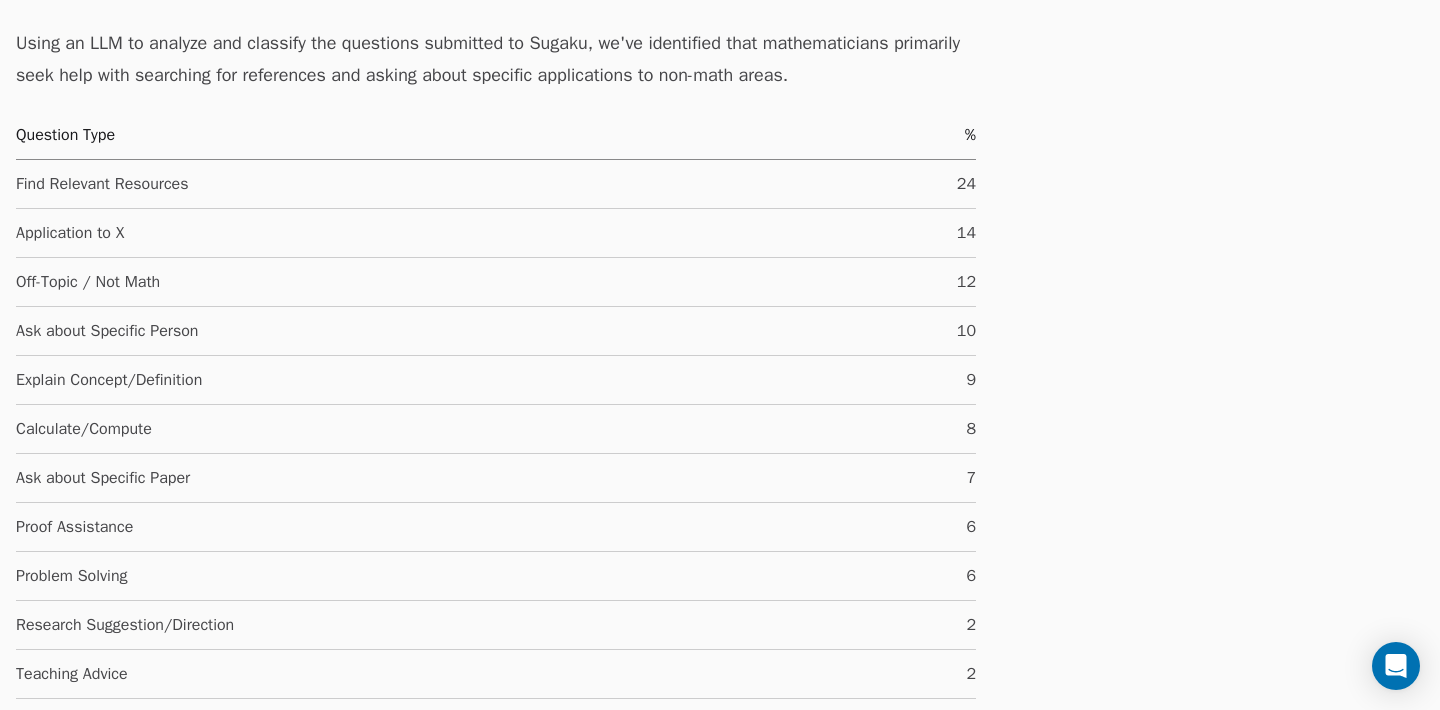 scroll, scrollTop: 3302, scrollLeft: 0, axis: vertical 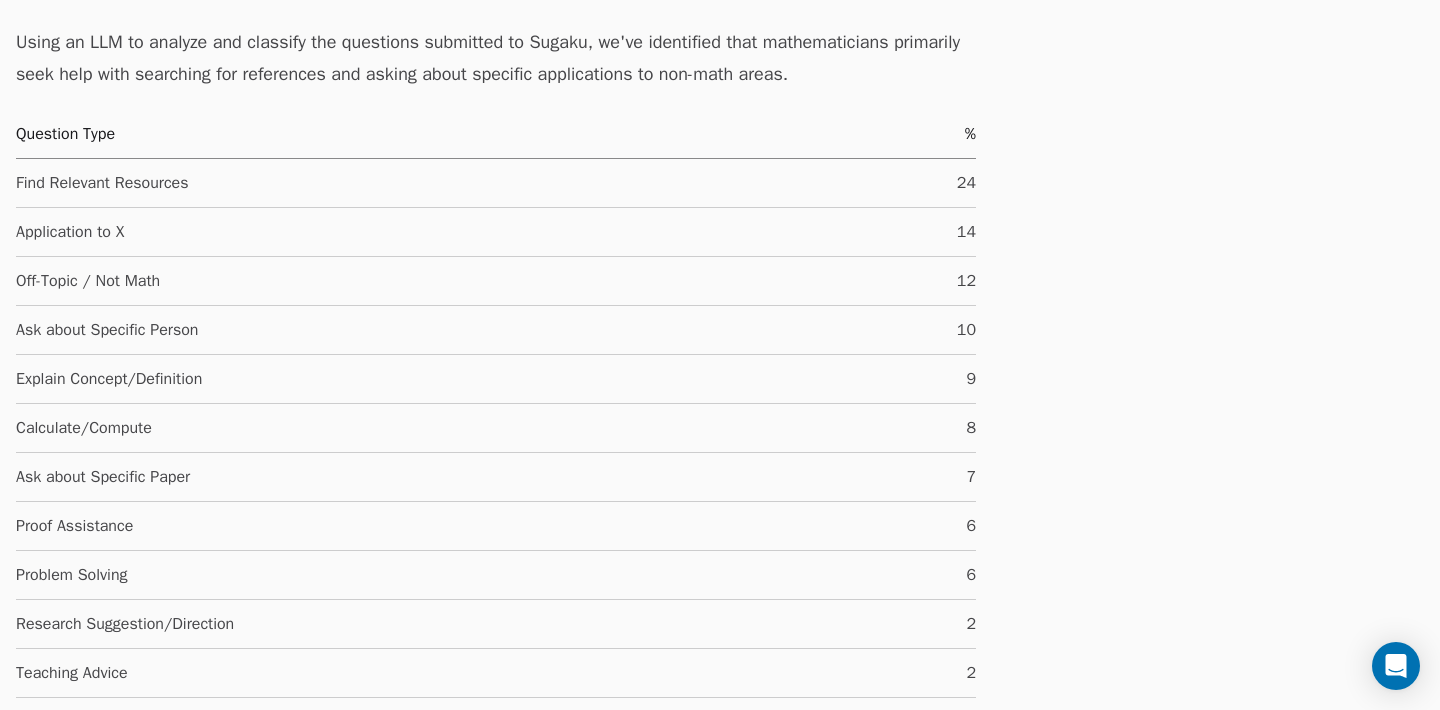click on "Find Relevant Resources" at bounding box center (438, 182) 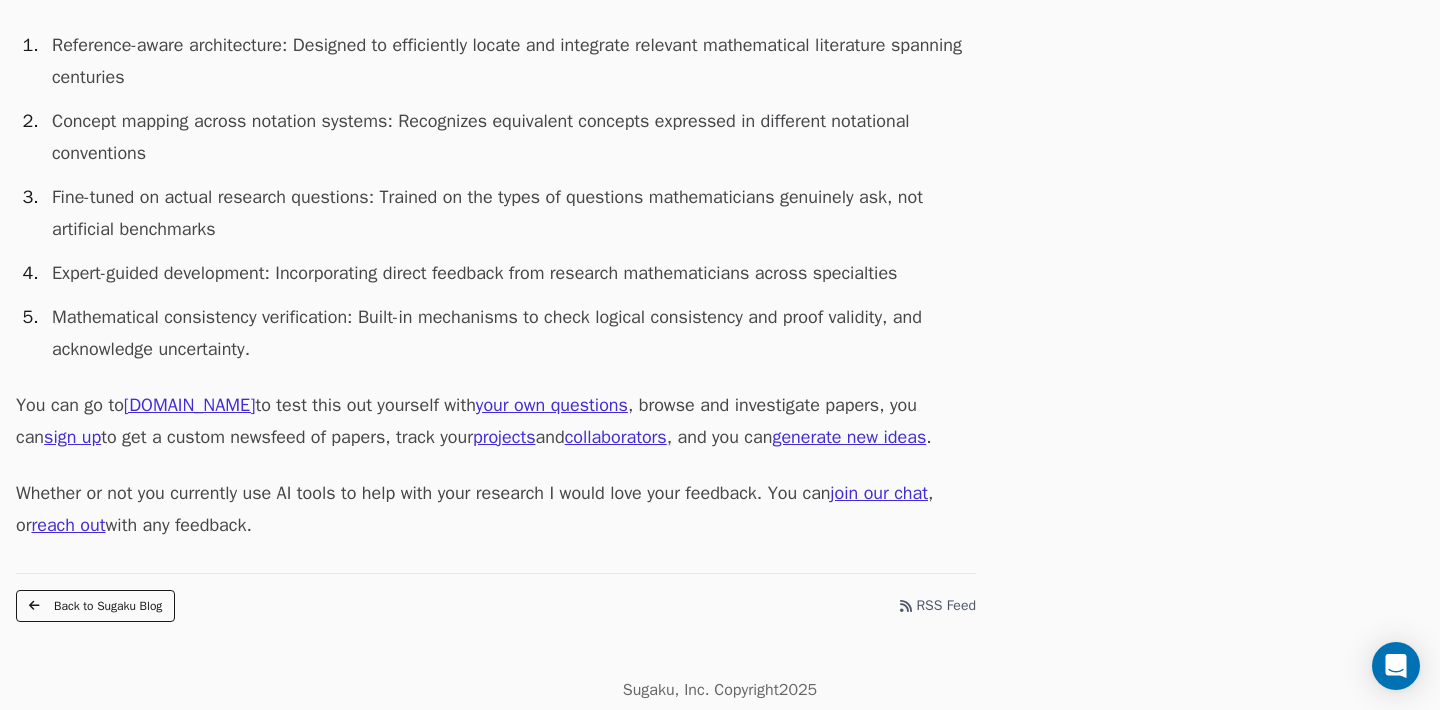 scroll, scrollTop: 8262, scrollLeft: 0, axis: vertical 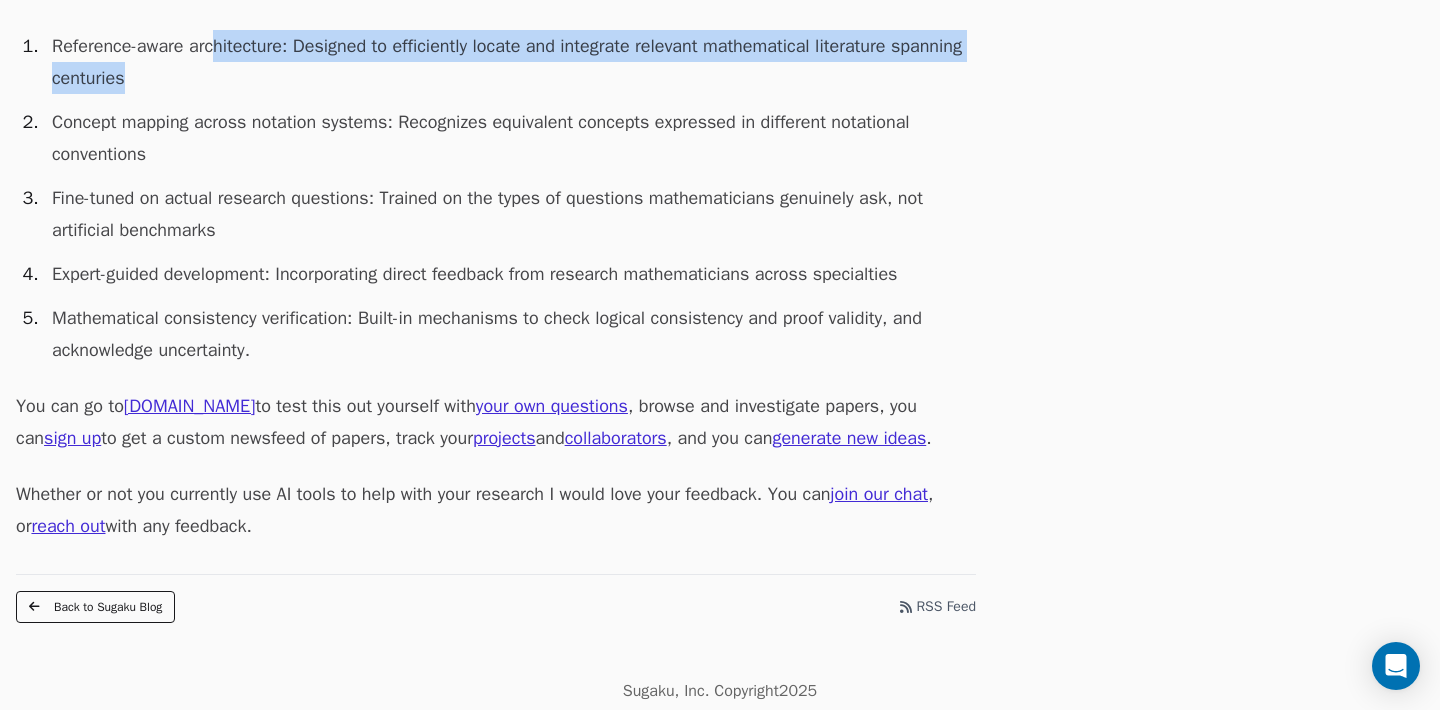 drag, startPoint x: 241, startPoint y: 116, endPoint x: 229, endPoint y: 87, distance: 31.38471 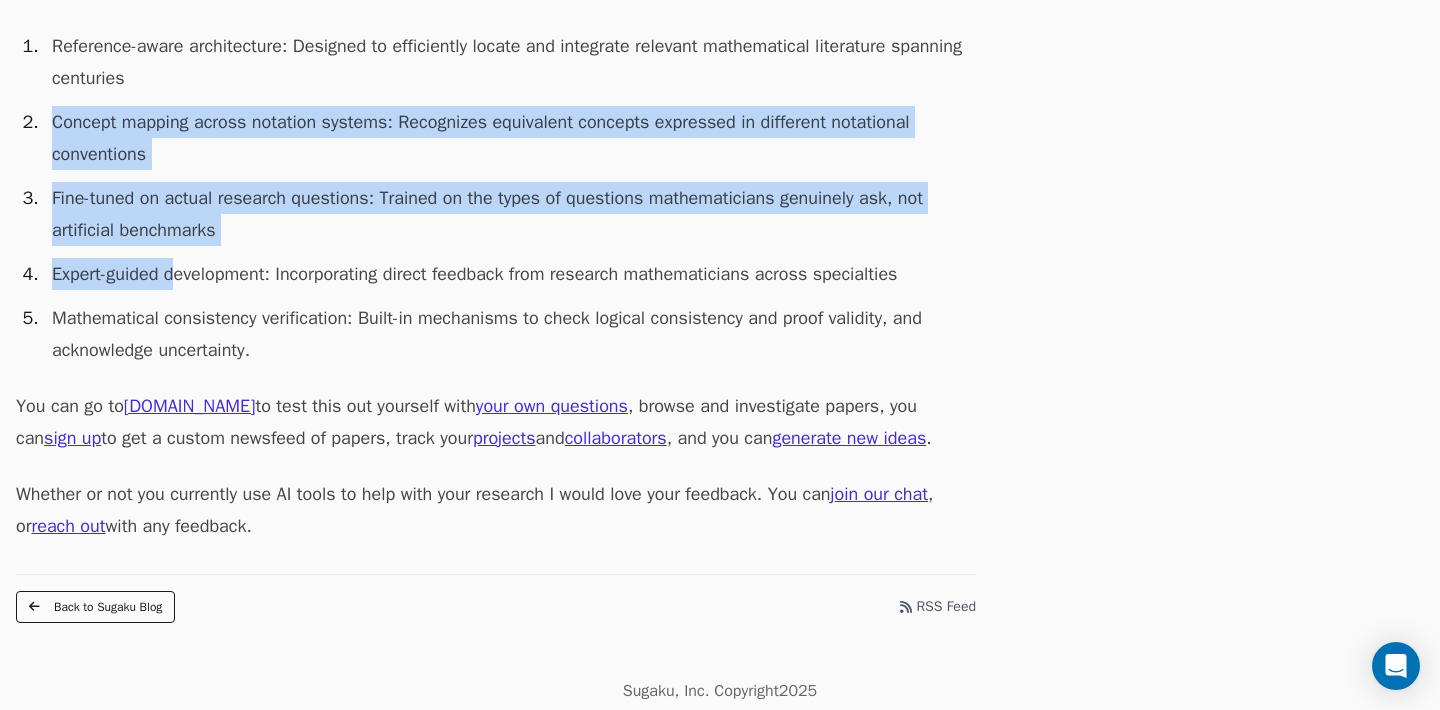 drag, startPoint x: 195, startPoint y: 158, endPoint x: 193, endPoint y: 330, distance: 172.01163 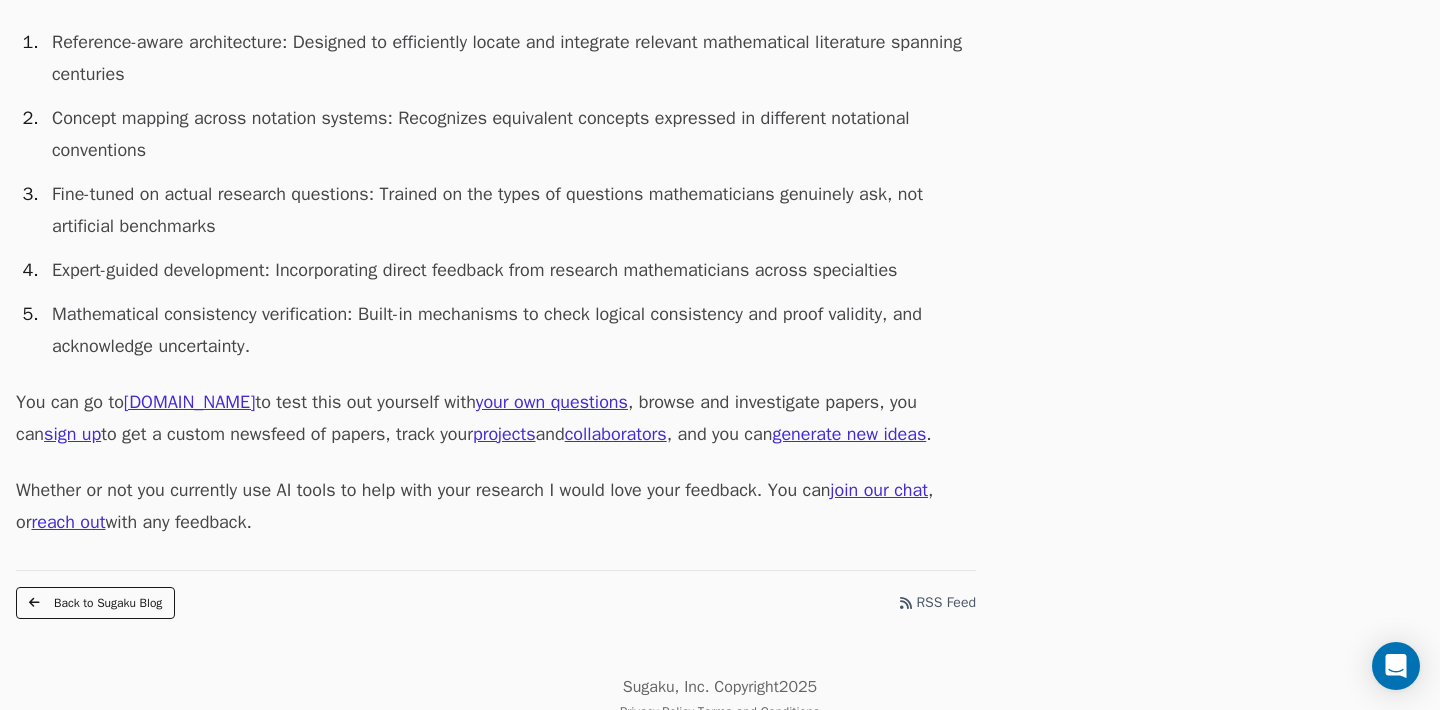 click on "Fine-tuned on actual research questions : Trained on the types of questions mathematicians genuinely ask, not artificial benchmarks" at bounding box center [510, 210] 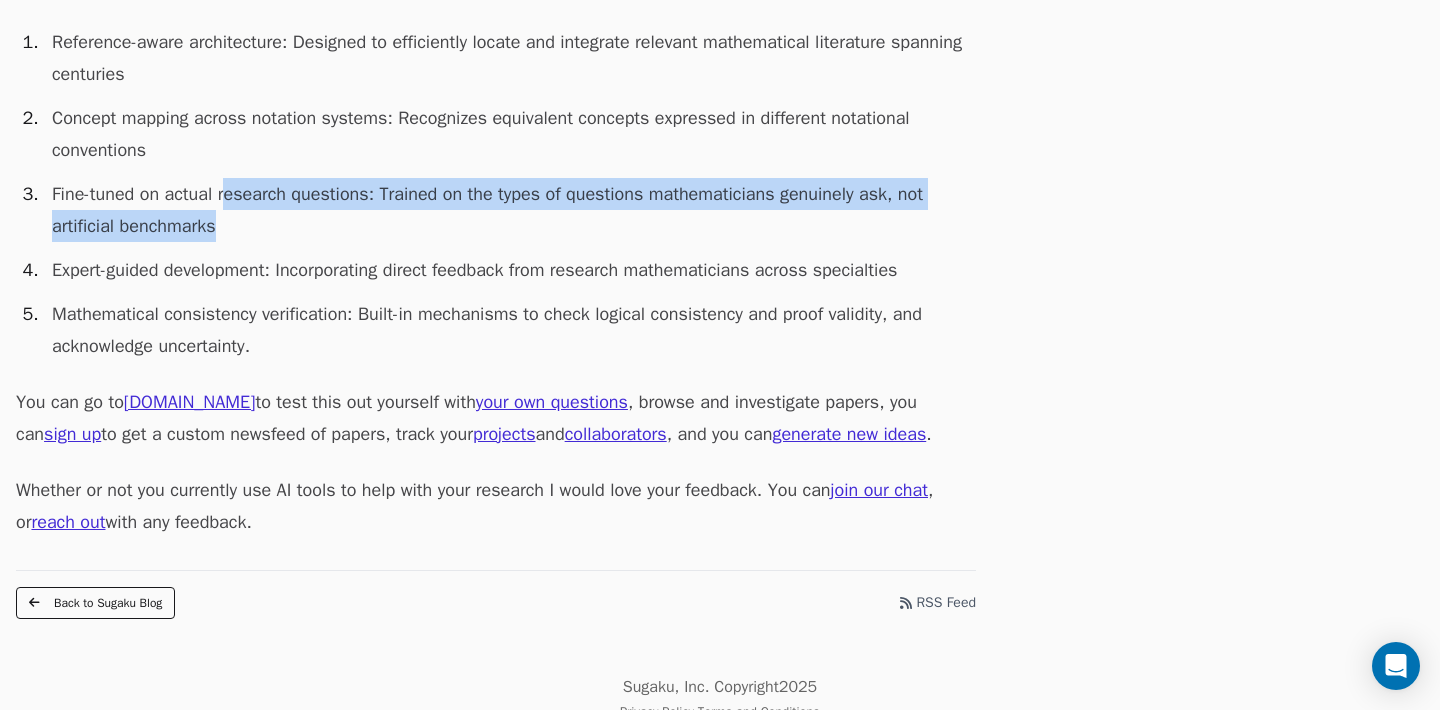 drag, startPoint x: 272, startPoint y: 283, endPoint x: 241, endPoint y: 231, distance: 60.53924 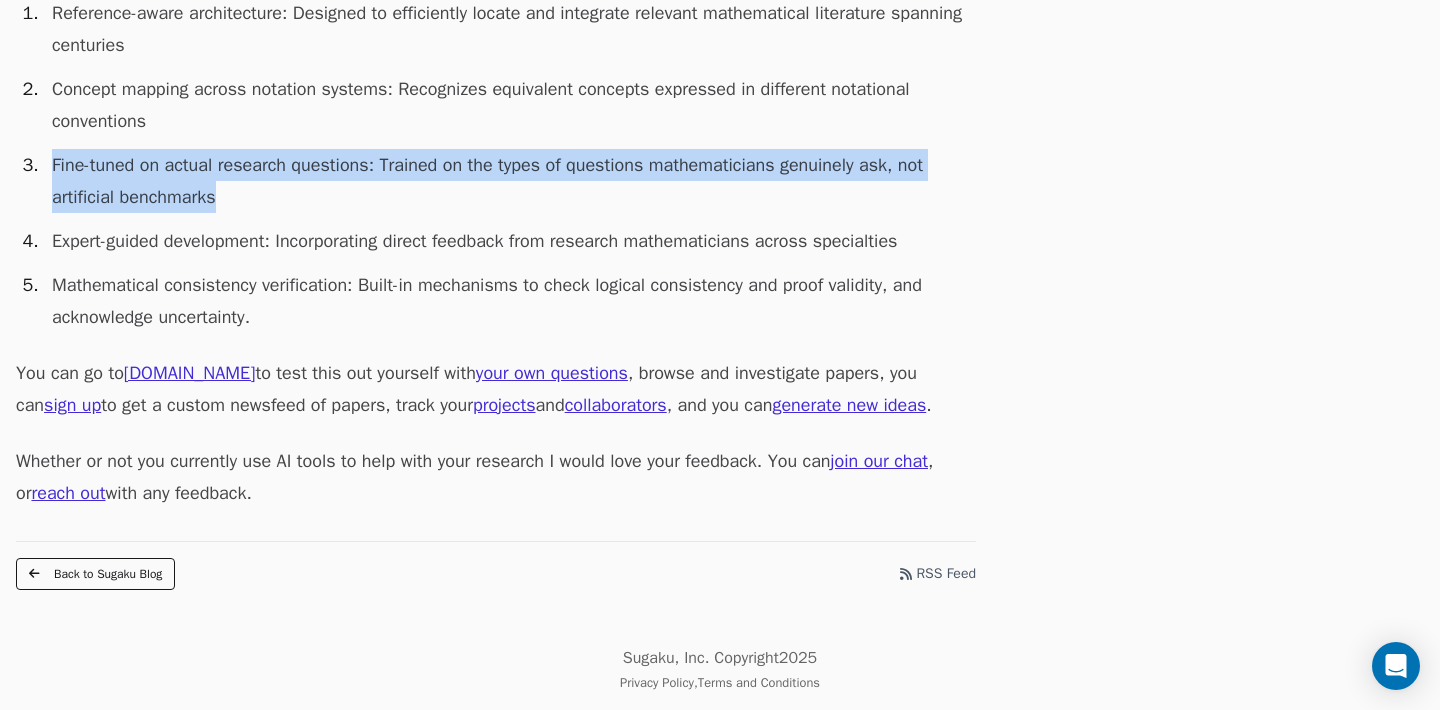 scroll, scrollTop: 8352, scrollLeft: 0, axis: vertical 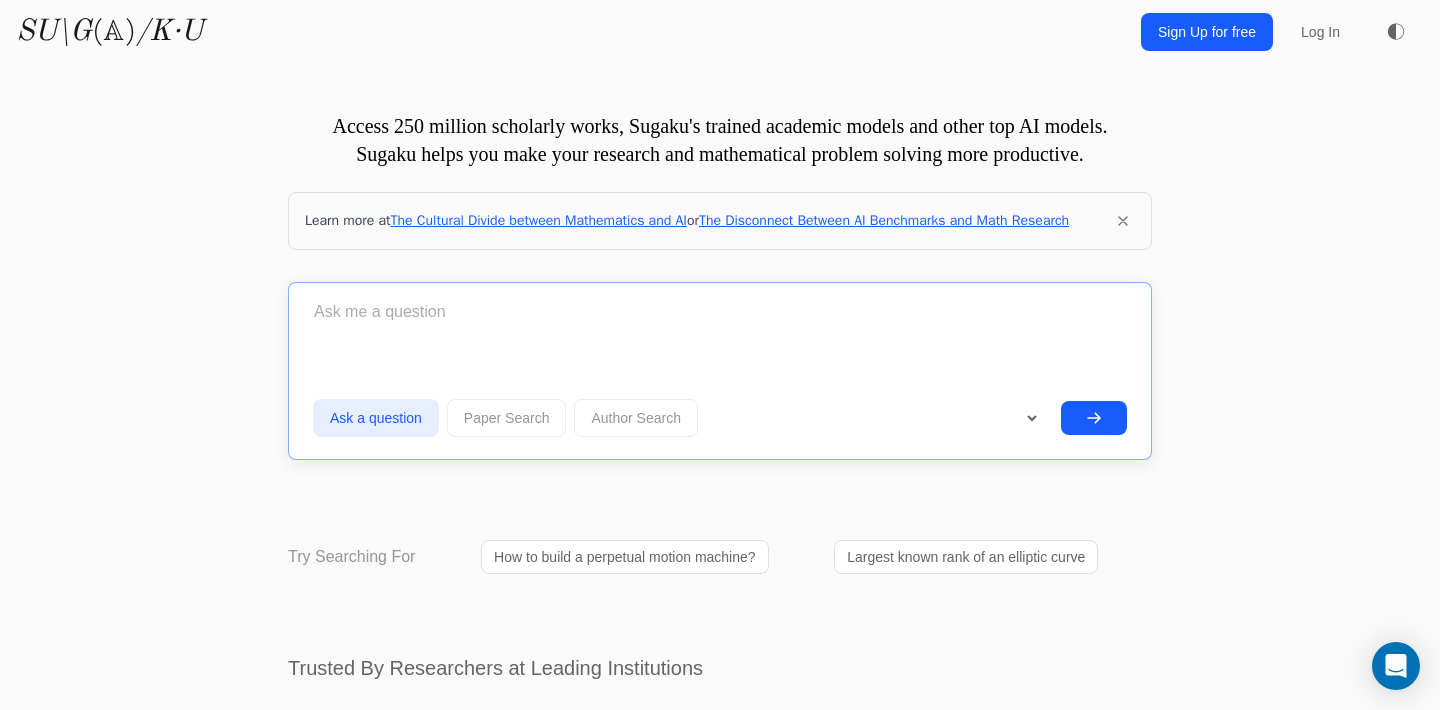 click at bounding box center [720, 312] 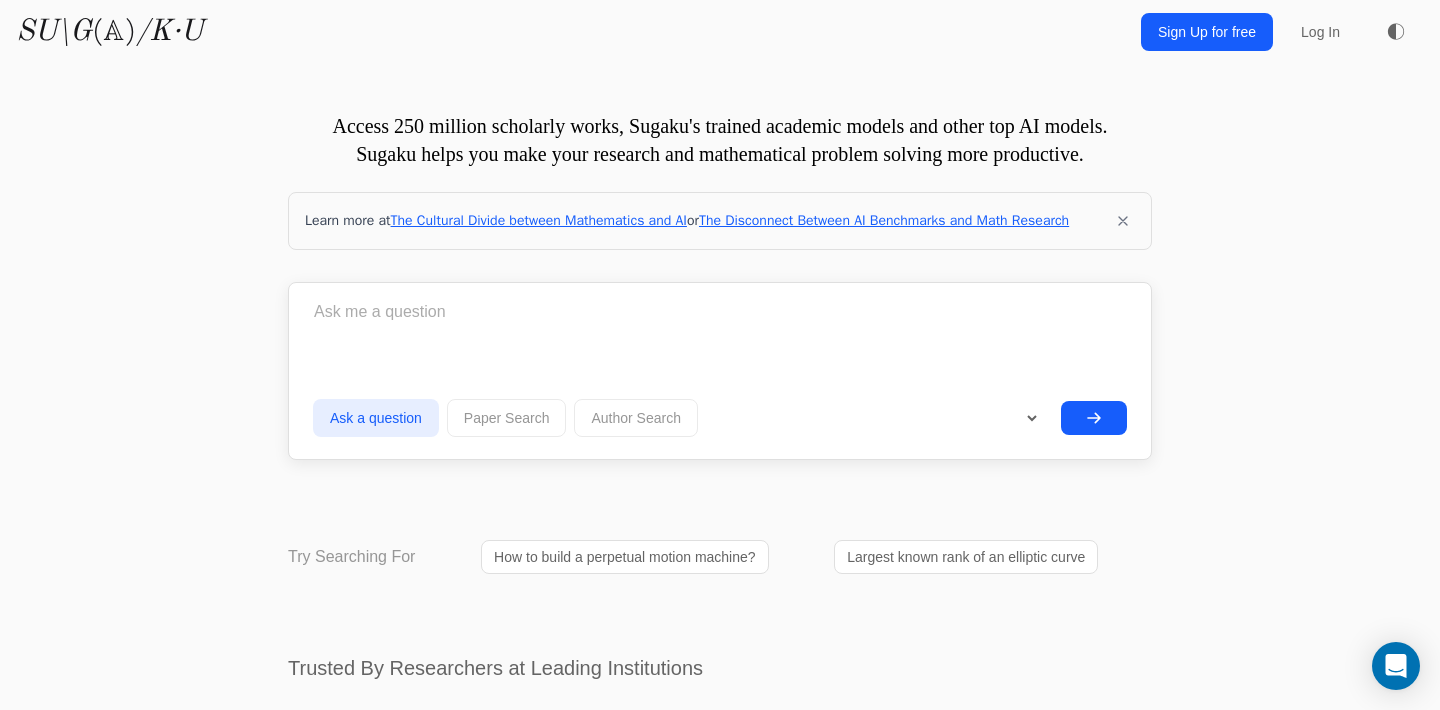 click at bounding box center (720, 312) 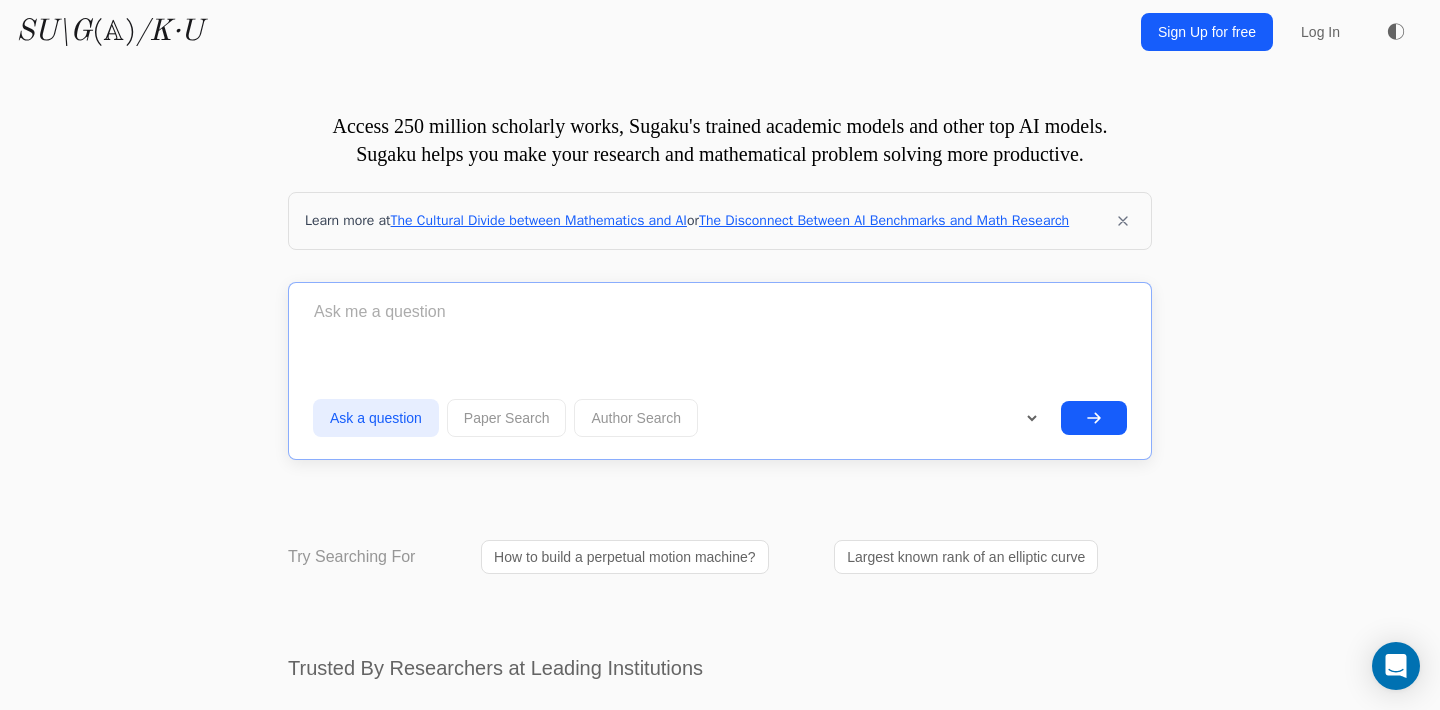 click at bounding box center [720, 312] 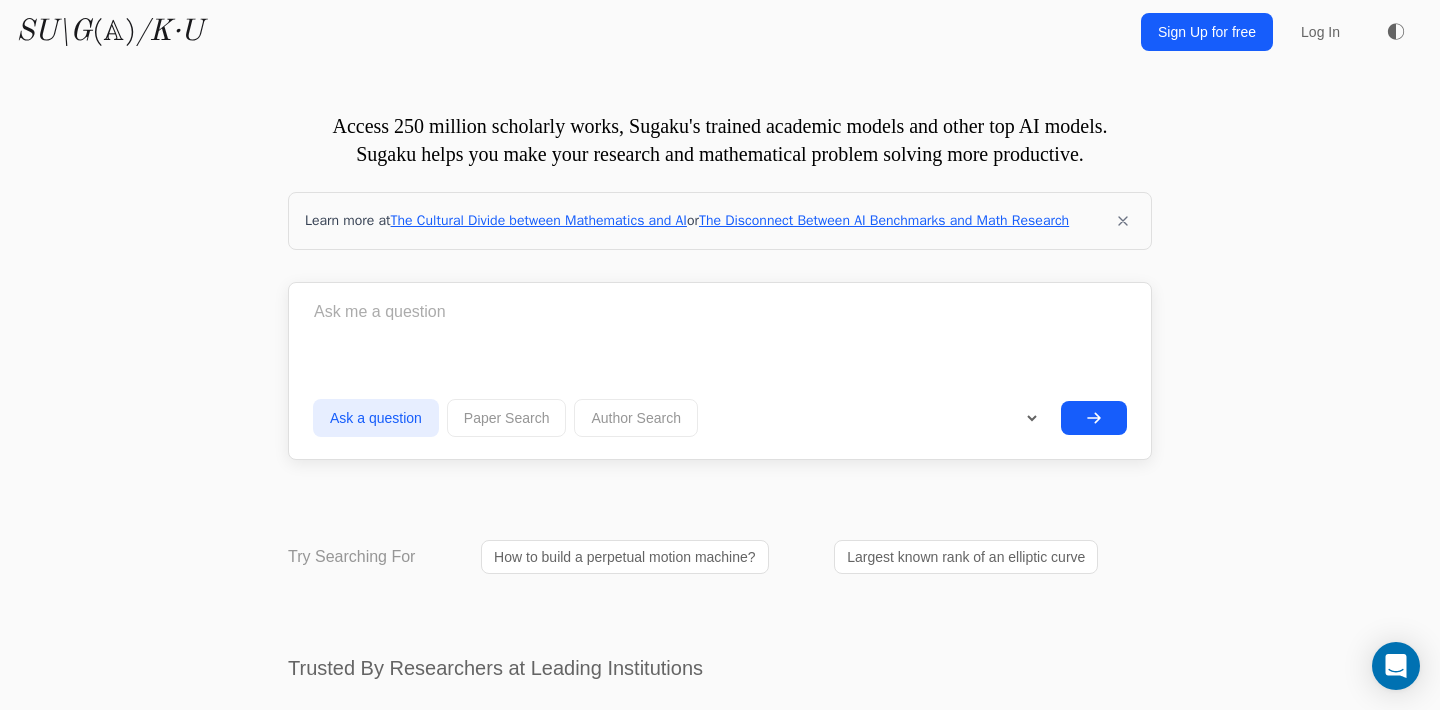 click at bounding box center [720, 312] 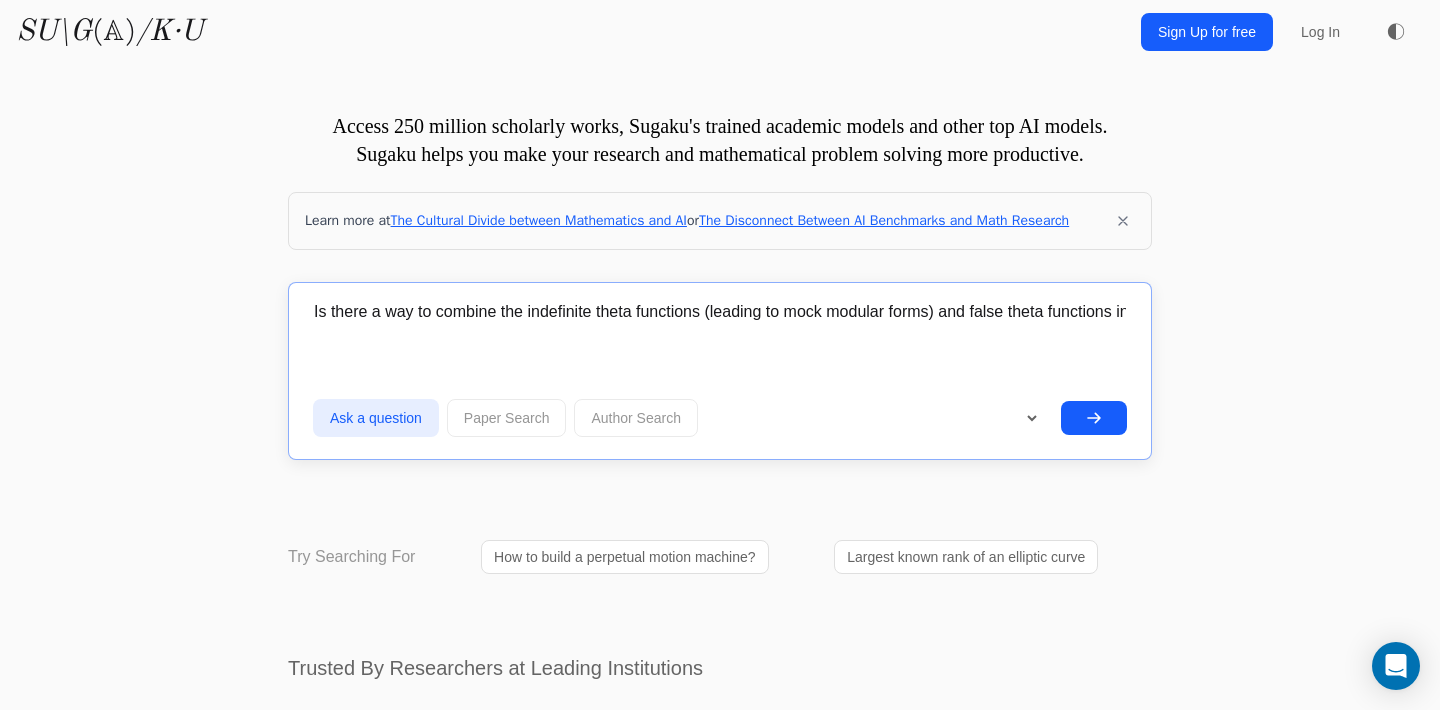 type on "Is there a way to combine the indefinite theta functions (leading to mock modular forms) and false theta functions in a way that would manifestly give a $q \to 1/q$" 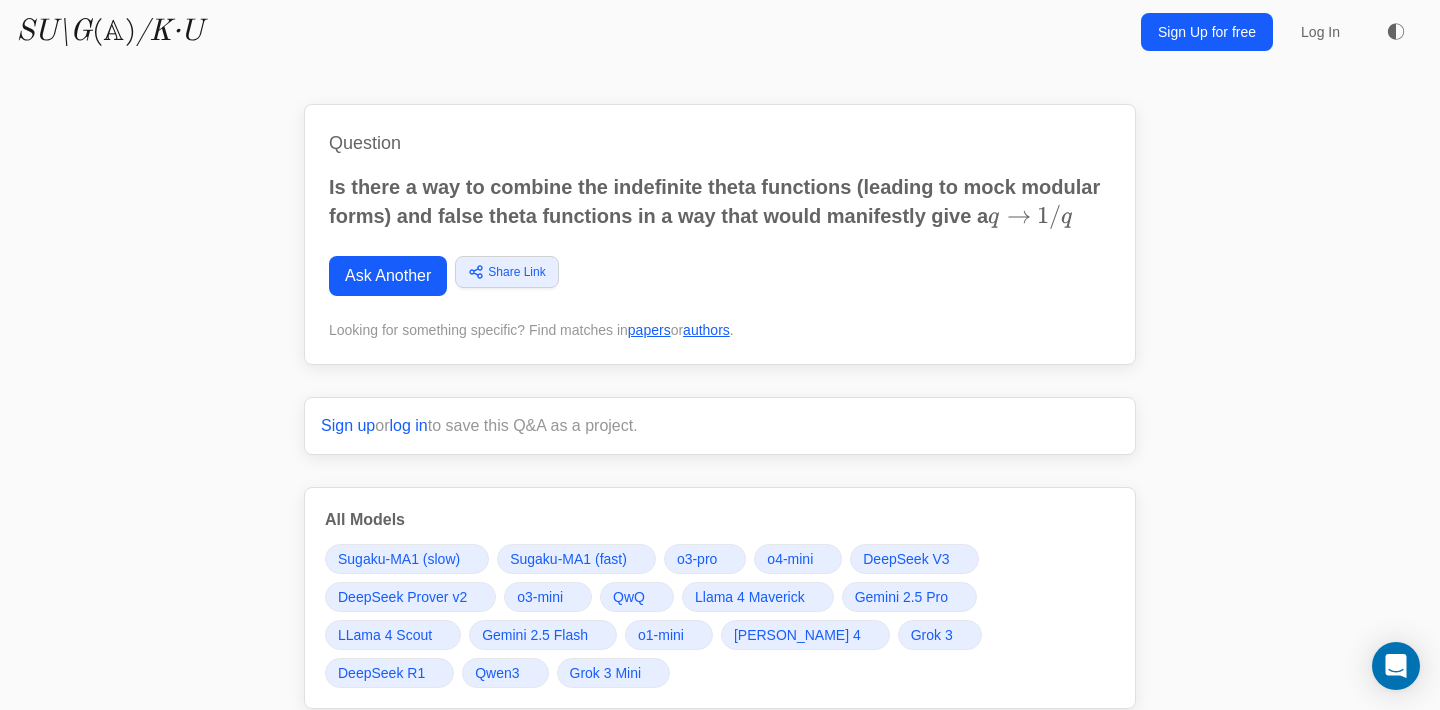 scroll, scrollTop: 0, scrollLeft: 0, axis: both 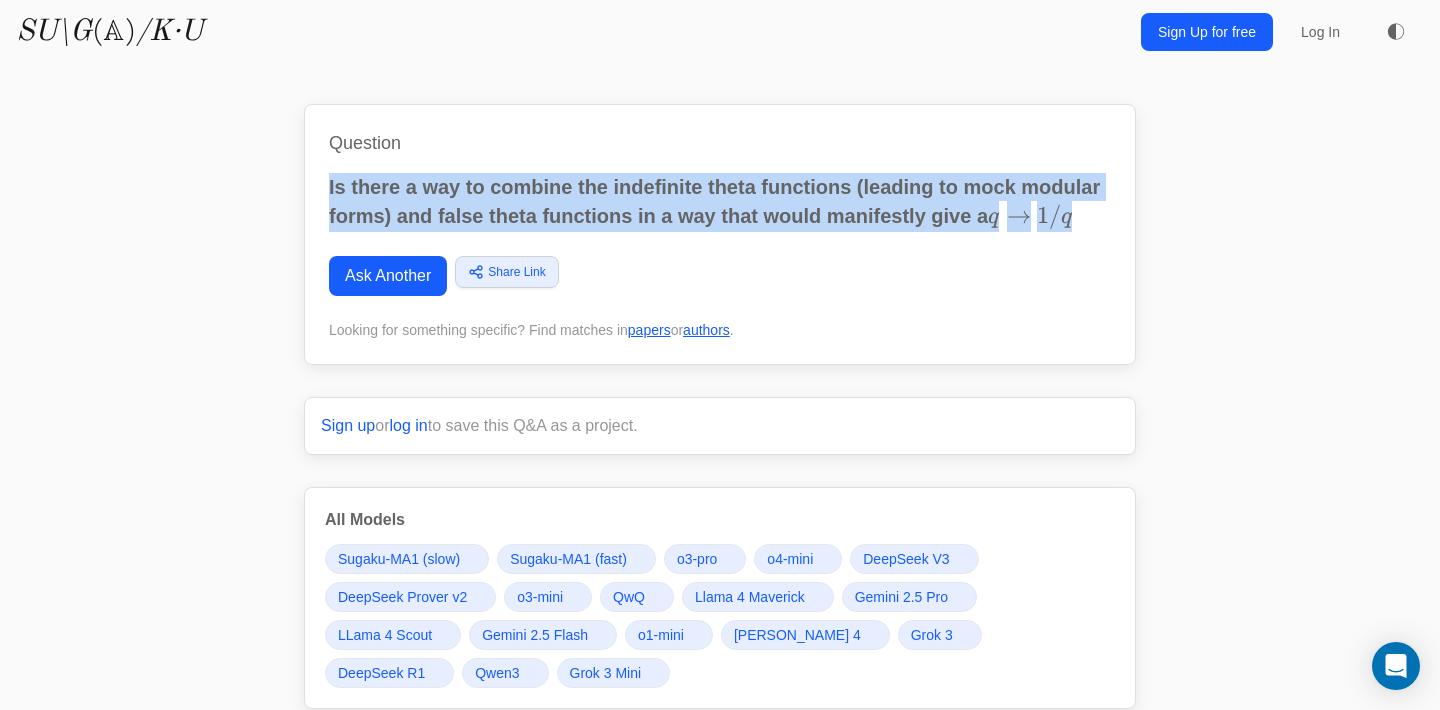 drag, startPoint x: 1080, startPoint y: 217, endPoint x: 291, endPoint y: 183, distance: 789.73224 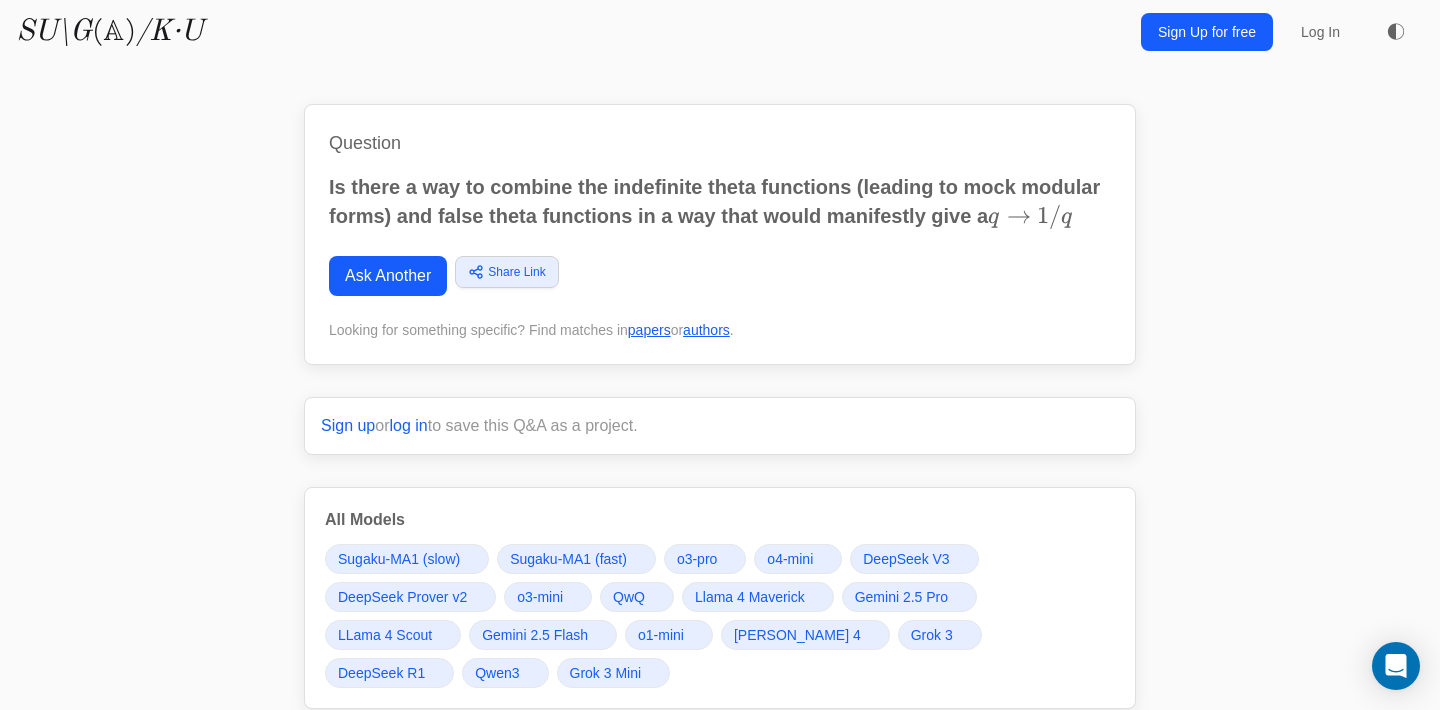 drag, startPoint x: 330, startPoint y: 184, endPoint x: 991, endPoint y: 209, distance: 661.4726 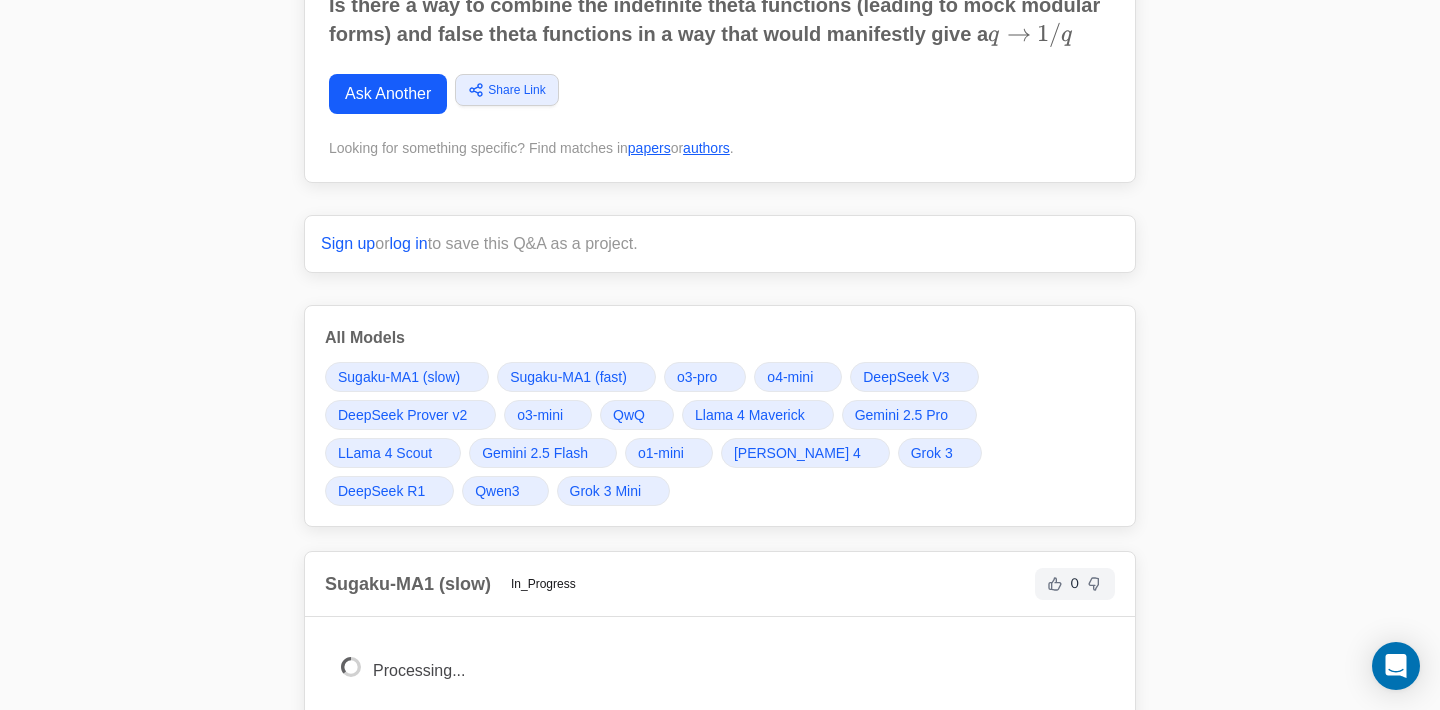 scroll, scrollTop: 193, scrollLeft: 0, axis: vertical 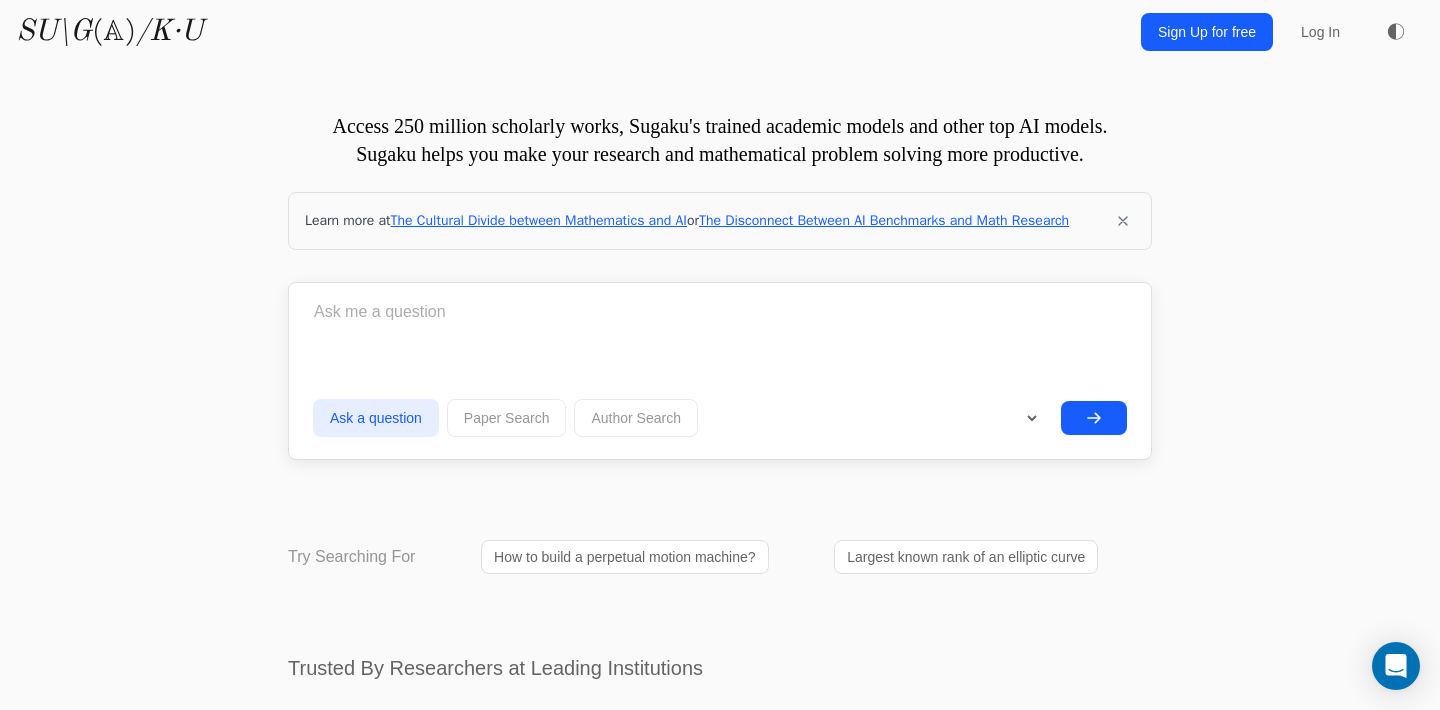 click at bounding box center [720, 312] 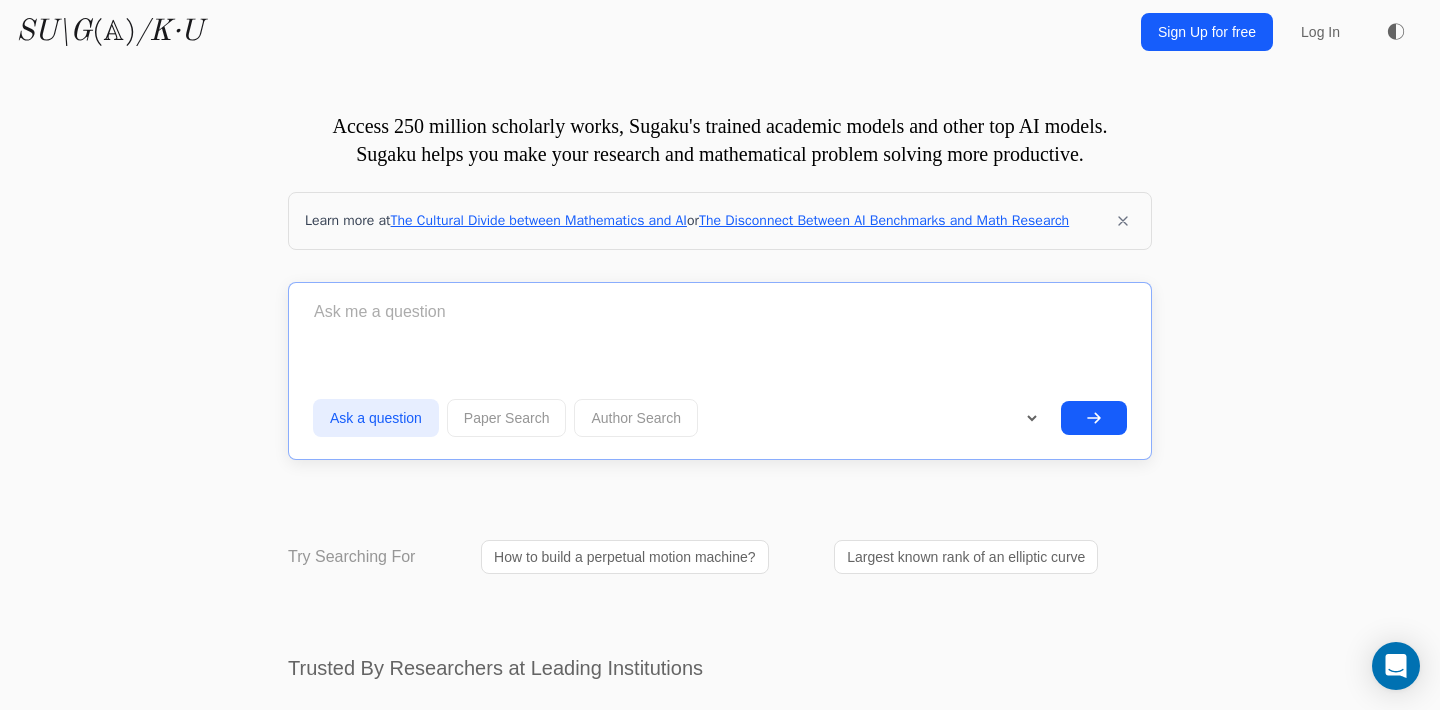 paste on "Is there a way to combine the indefinite theta functions (leading to mock modular forms) and false theta functions in a way that would manifestly give a" 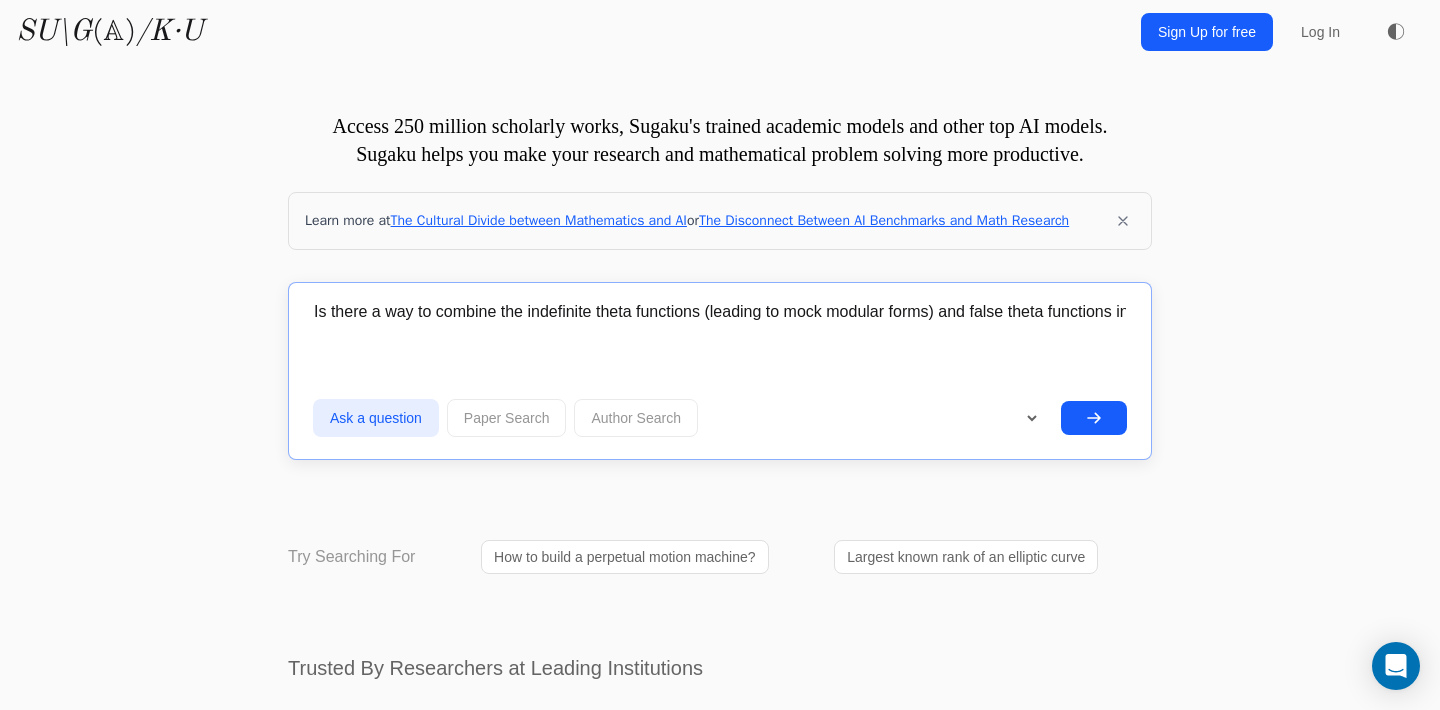 type on "Is there a way to combine the indefinite theta functions (leading to mock modular forms) and false theta functions in a way that would manifestly give a $q \to 1/q$ "symmetry" between their holomorphic parts?" 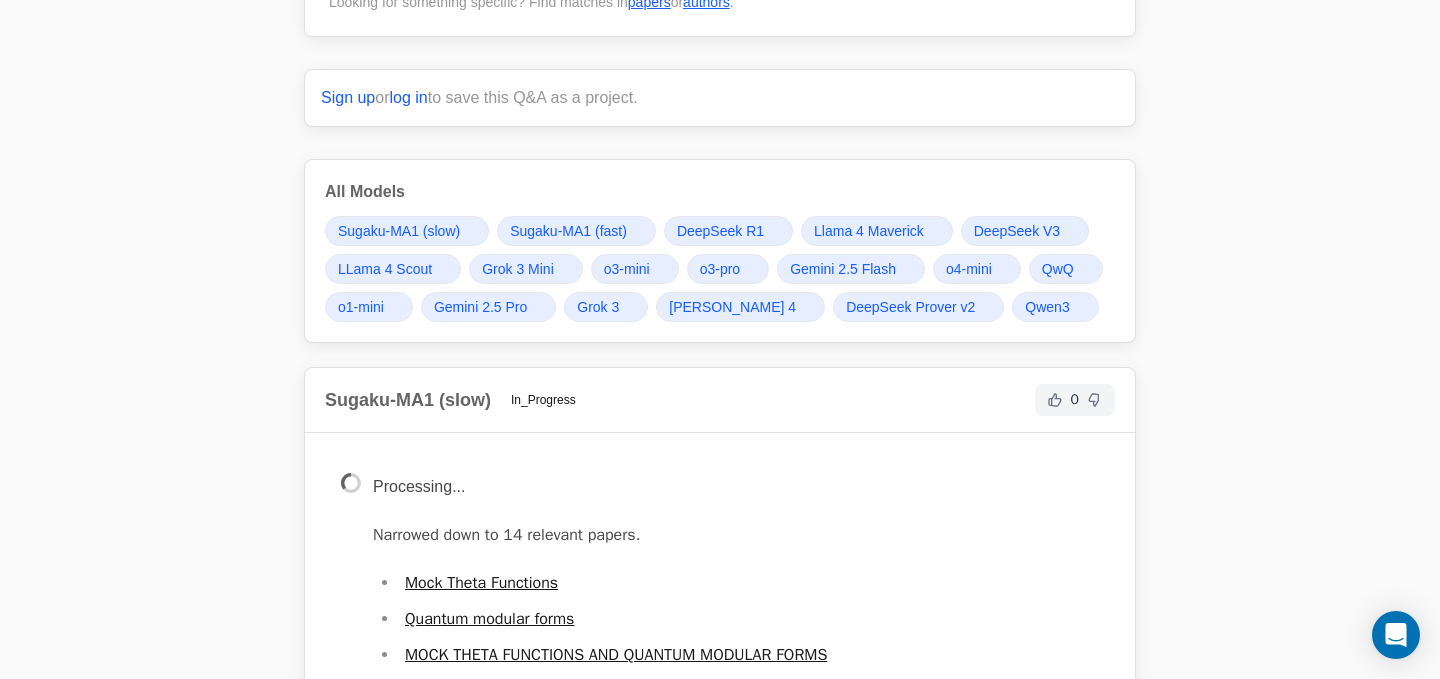 scroll, scrollTop: 57, scrollLeft: 0, axis: vertical 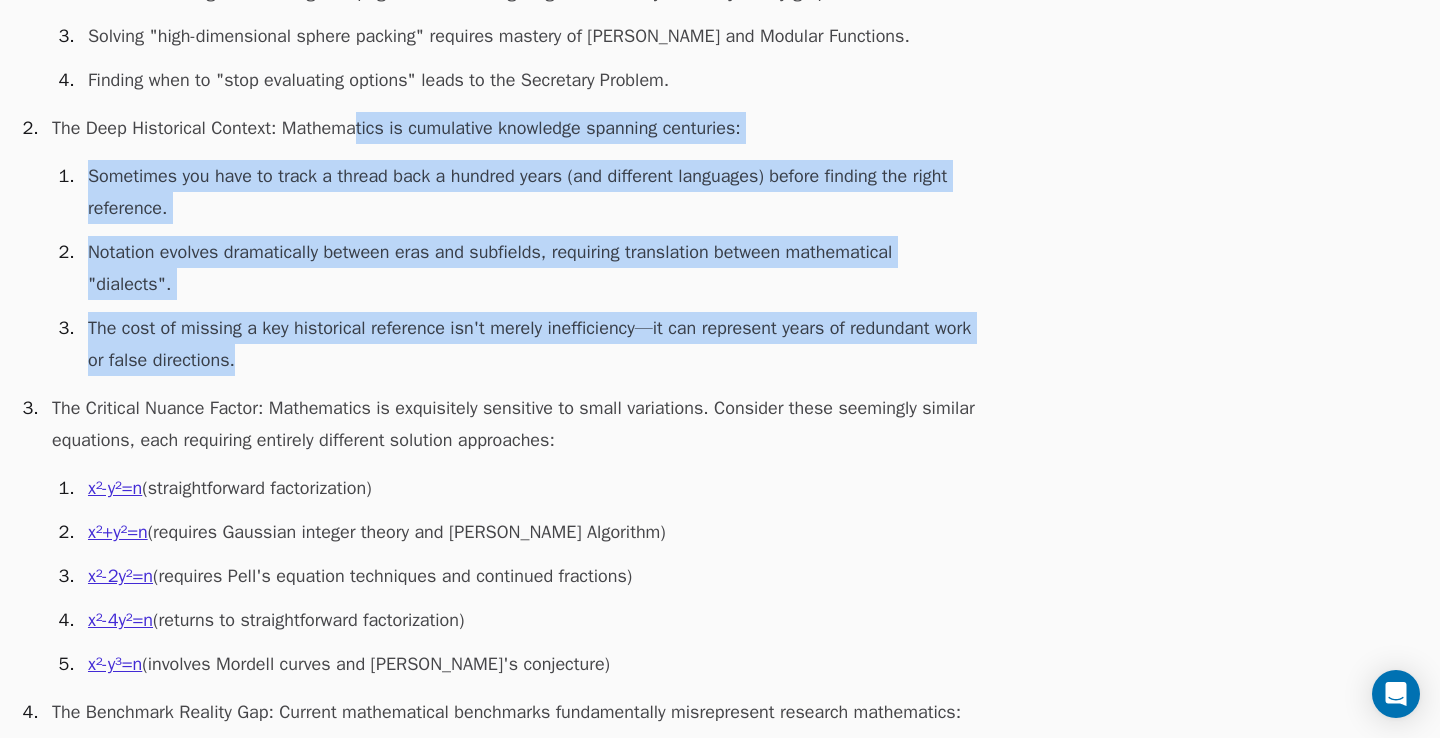 drag, startPoint x: 377, startPoint y: 99, endPoint x: 382, endPoint y: 350, distance: 251.04979 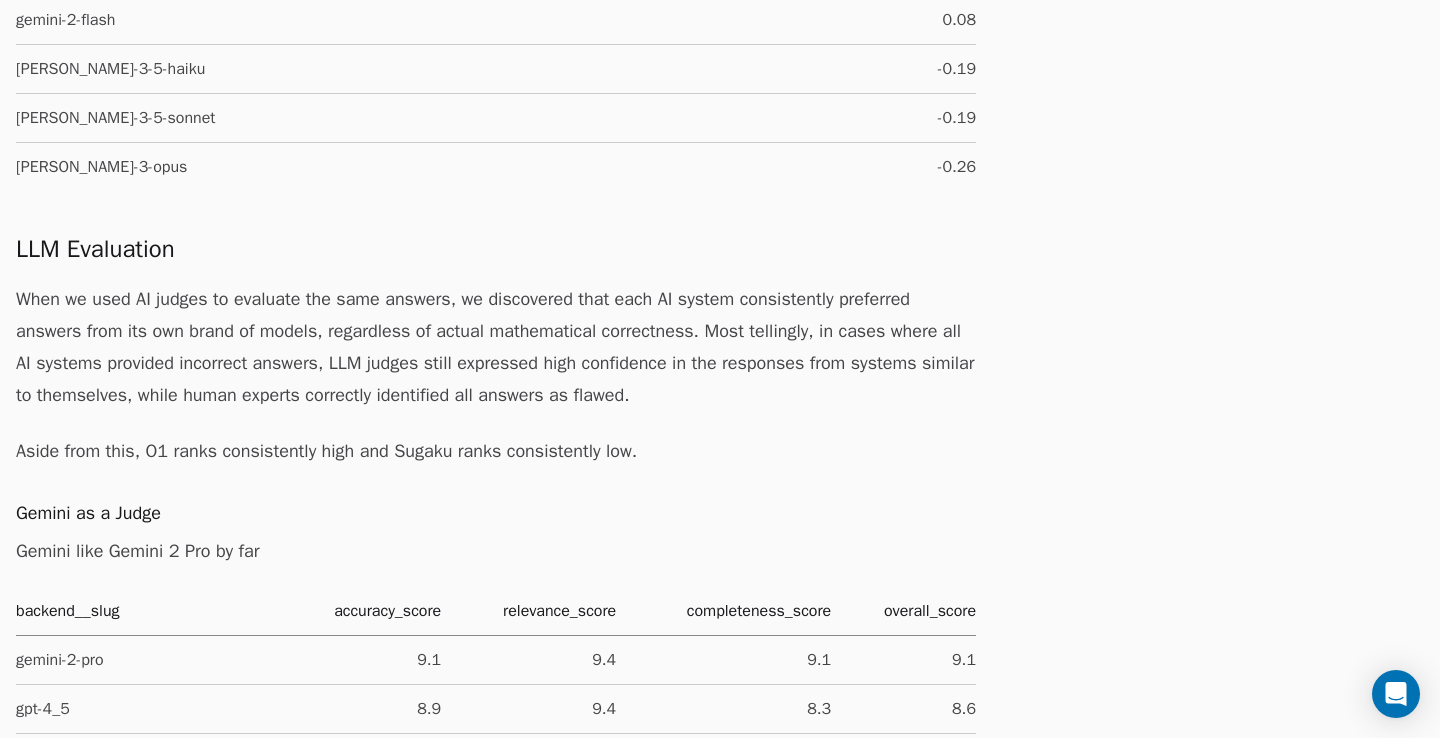 scroll, scrollTop: 4960, scrollLeft: 0, axis: vertical 